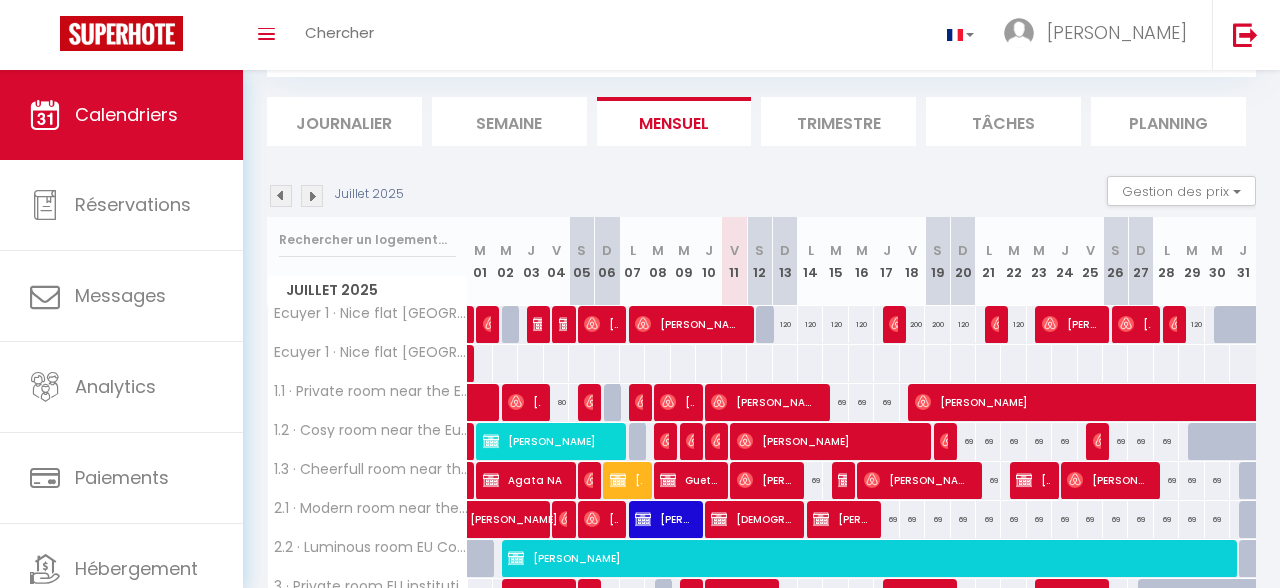 scroll, scrollTop: 535, scrollLeft: 0, axis: vertical 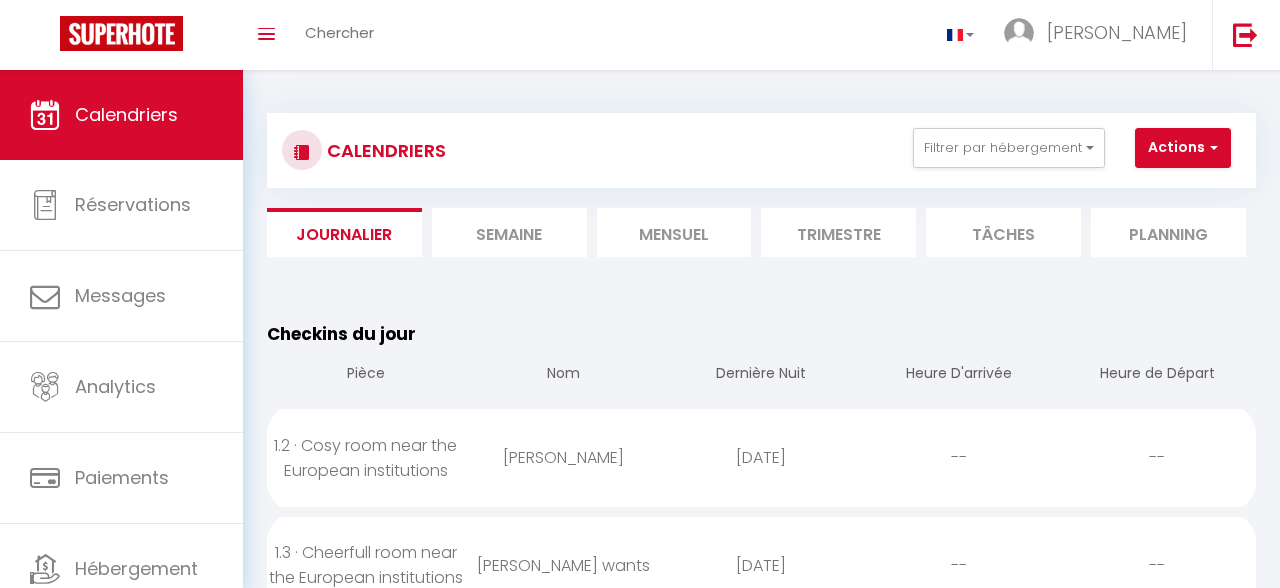 click on "Planning" at bounding box center (1168, 232) 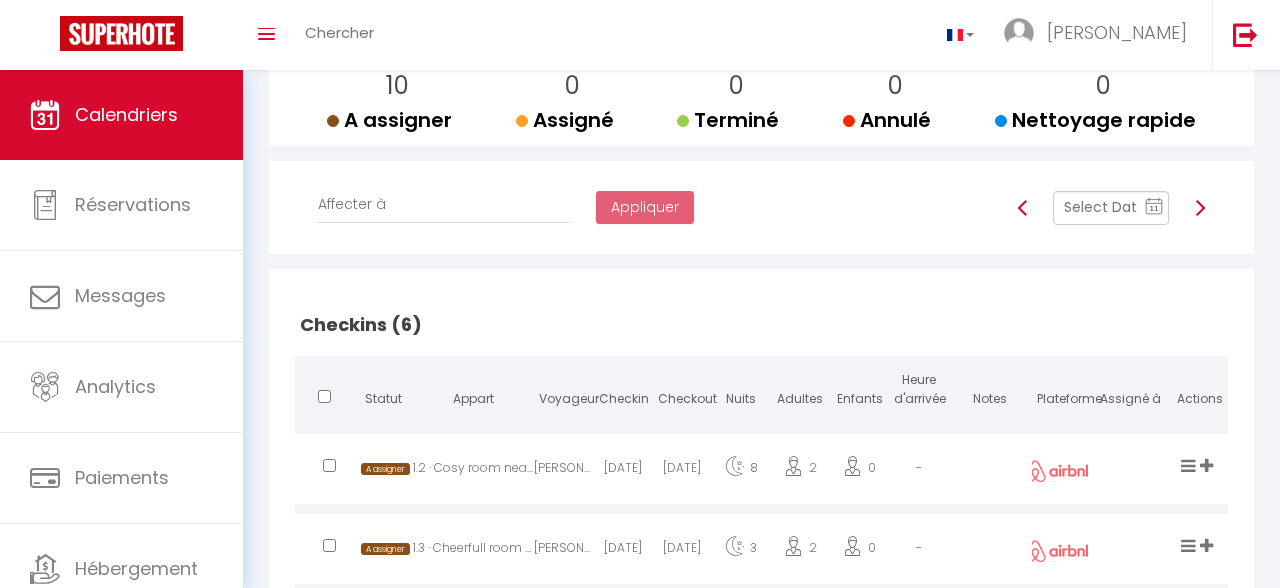 scroll, scrollTop: 0, scrollLeft: 0, axis: both 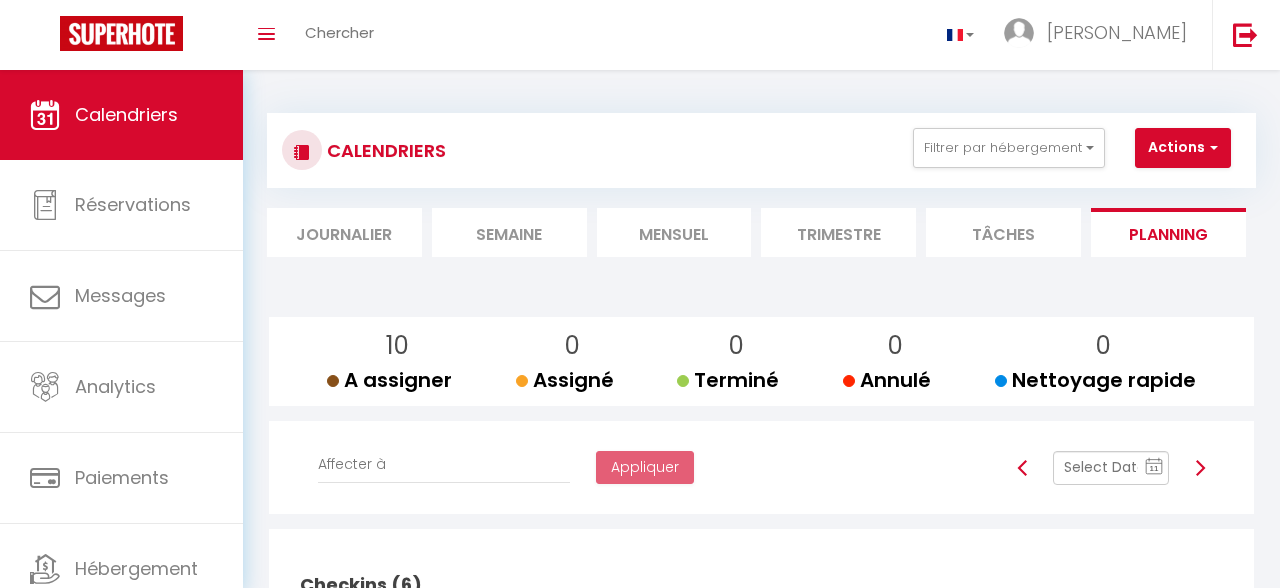 click on "Semaine" at bounding box center [509, 232] 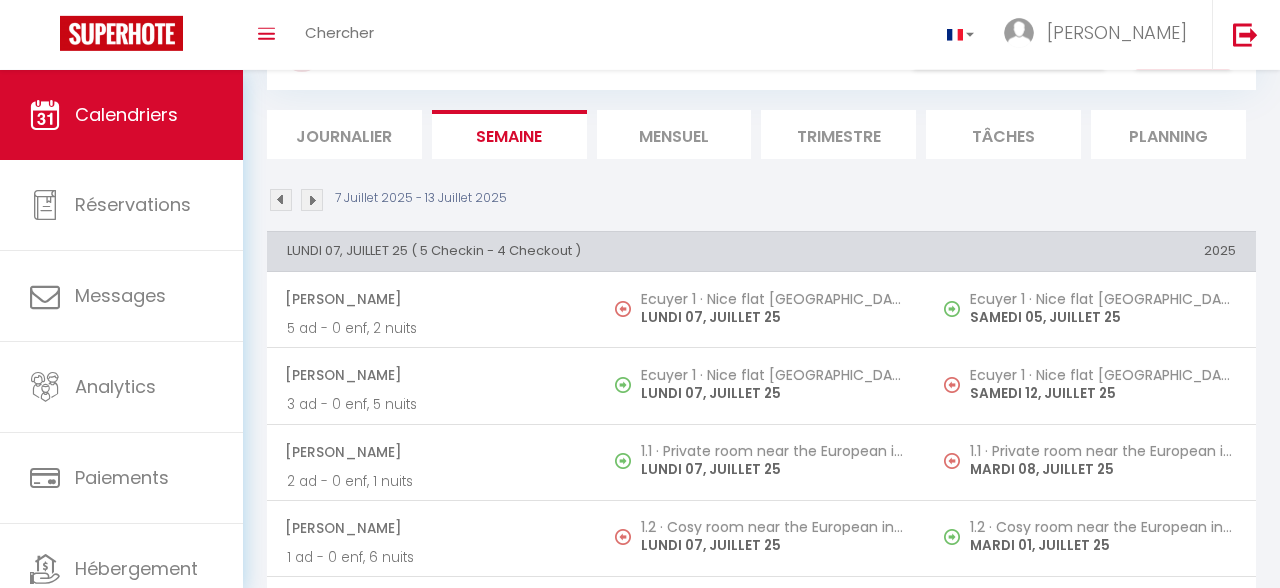 scroll, scrollTop: 0, scrollLeft: 0, axis: both 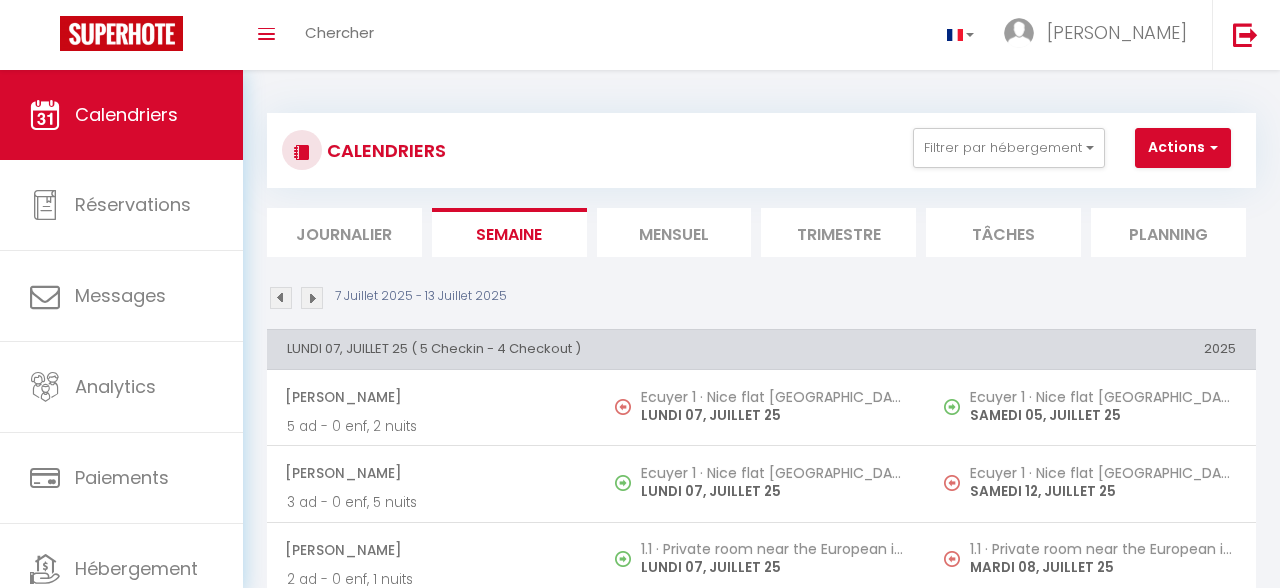 click on "Journalier" at bounding box center (344, 232) 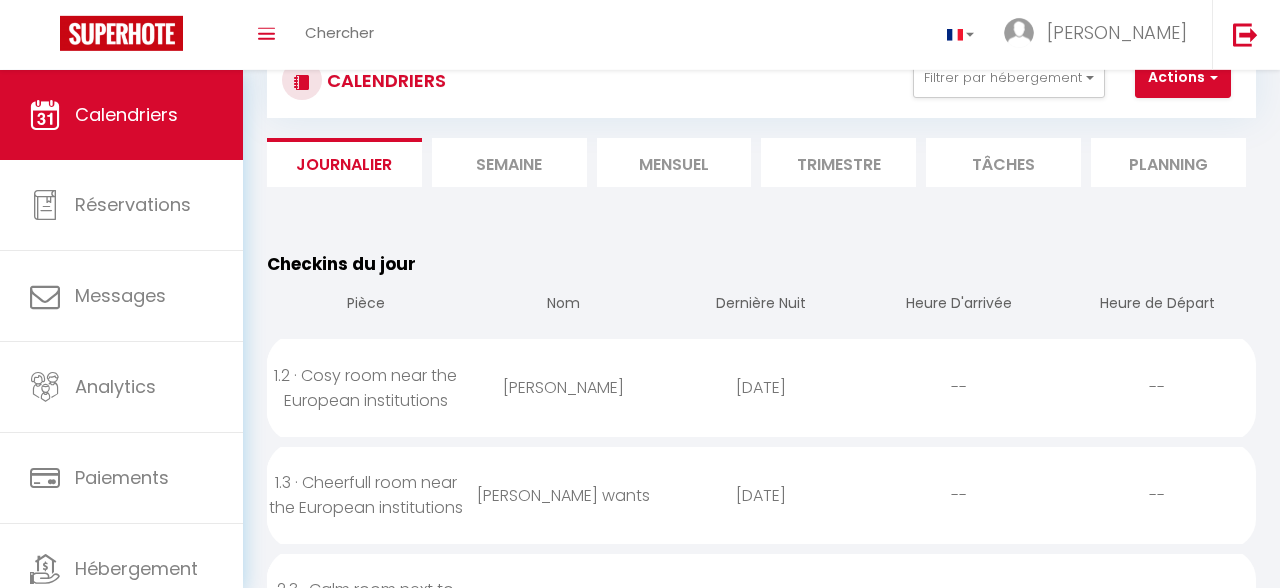 scroll, scrollTop: 0, scrollLeft: 0, axis: both 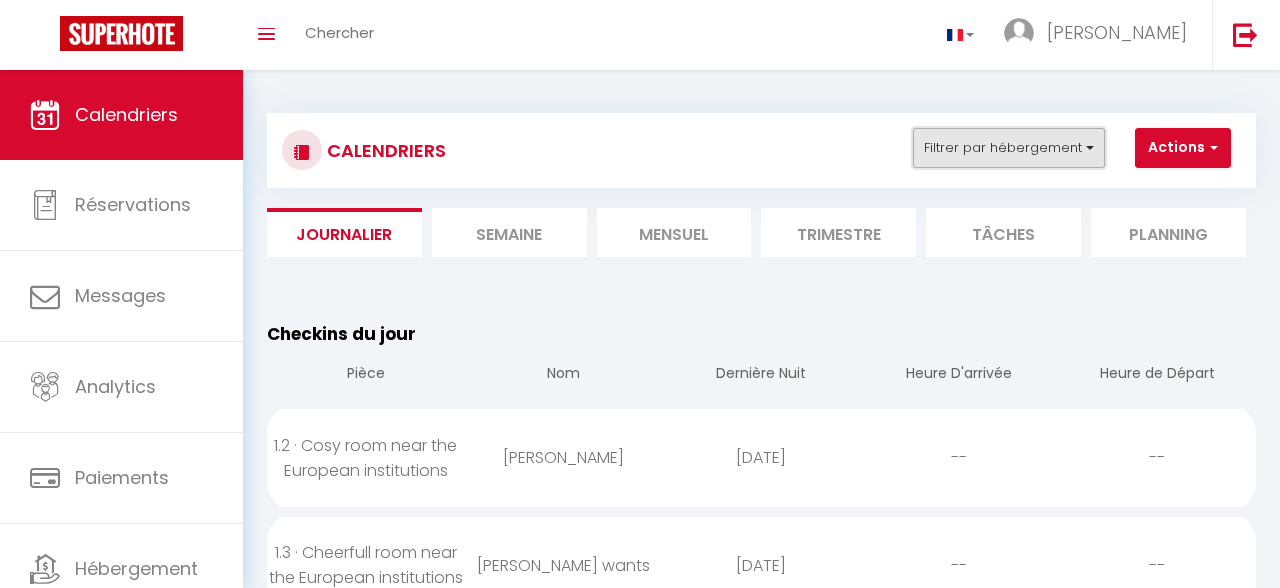 click on "Filtrer par hébergement" at bounding box center [1009, 148] 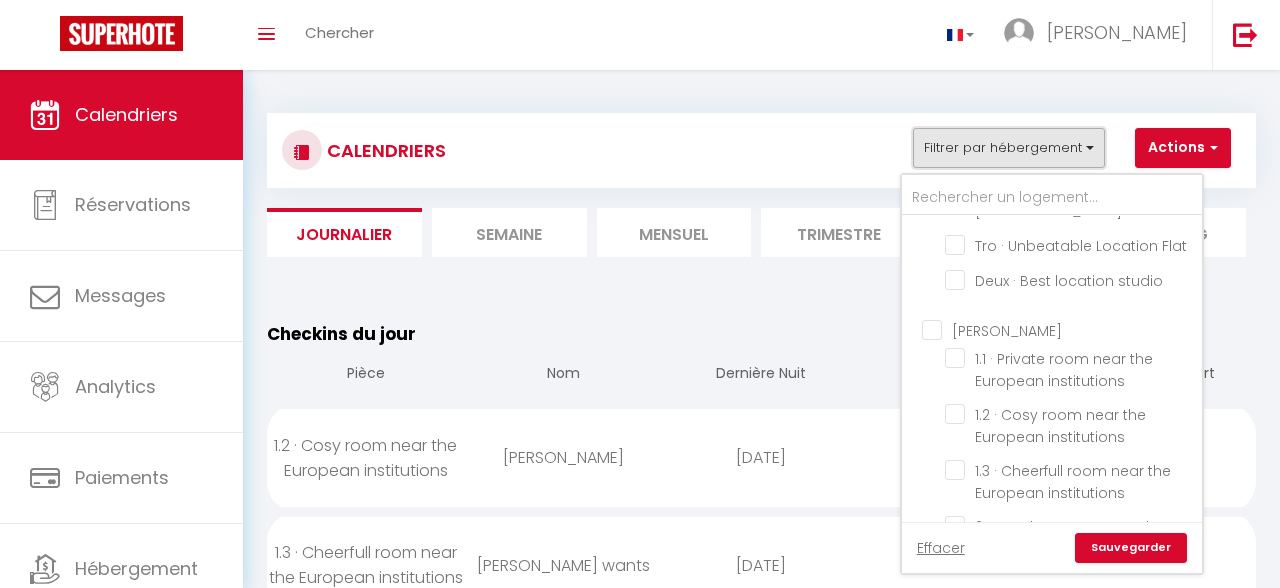 scroll, scrollTop: 118, scrollLeft: 0, axis: vertical 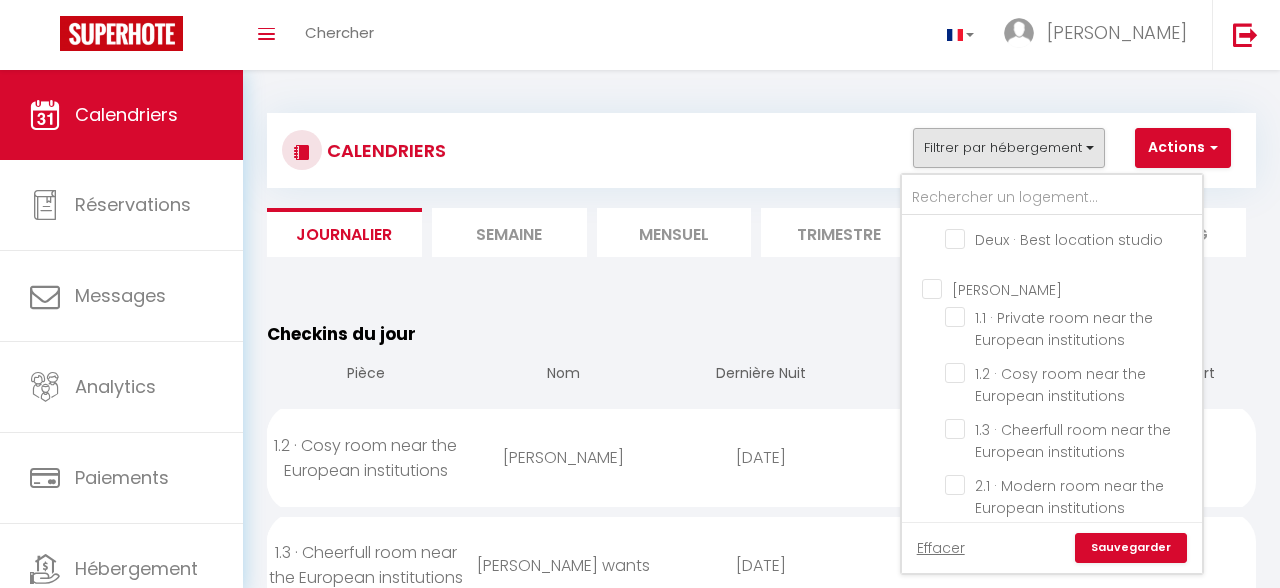 click on "[PERSON_NAME]       1.1 · Private room near the European institutions     1.2 · Cosy room near the European institutions     1.3 · Cheerfull room near the European institutions     2.1 · Modern room near the European institutions     2.2 · Luminous room EU Commission     3 · Private room EU institutions     1 · Spacious room EU Institutions     4 · Stylish flat EU institutions" at bounding box center (1052, 492) 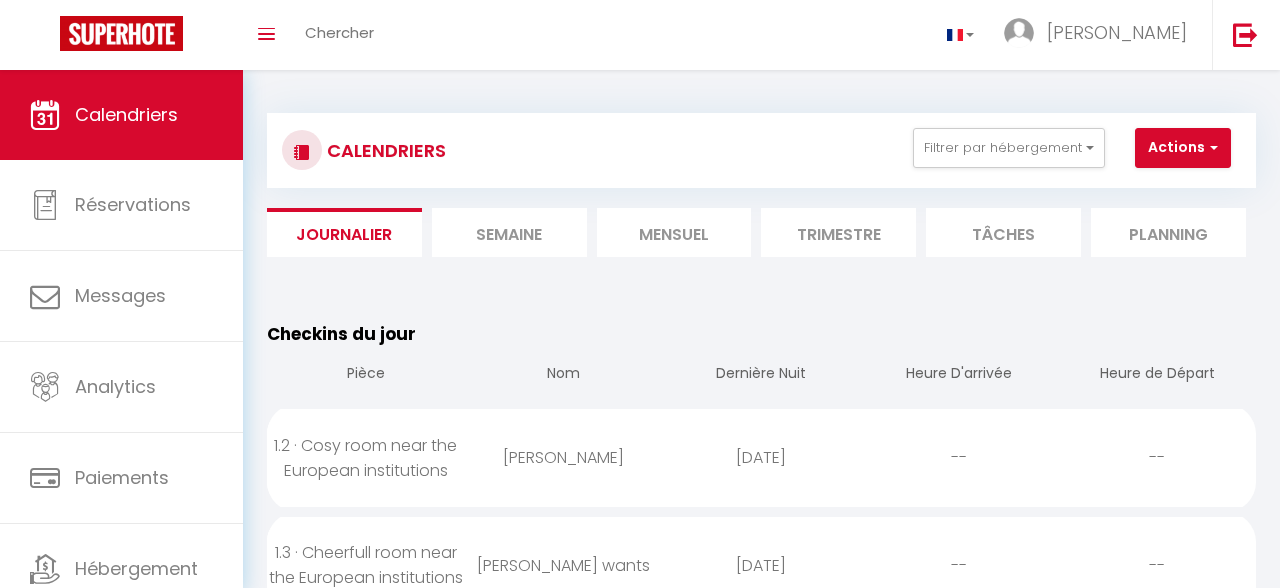 click on "Semaine" at bounding box center (509, 232) 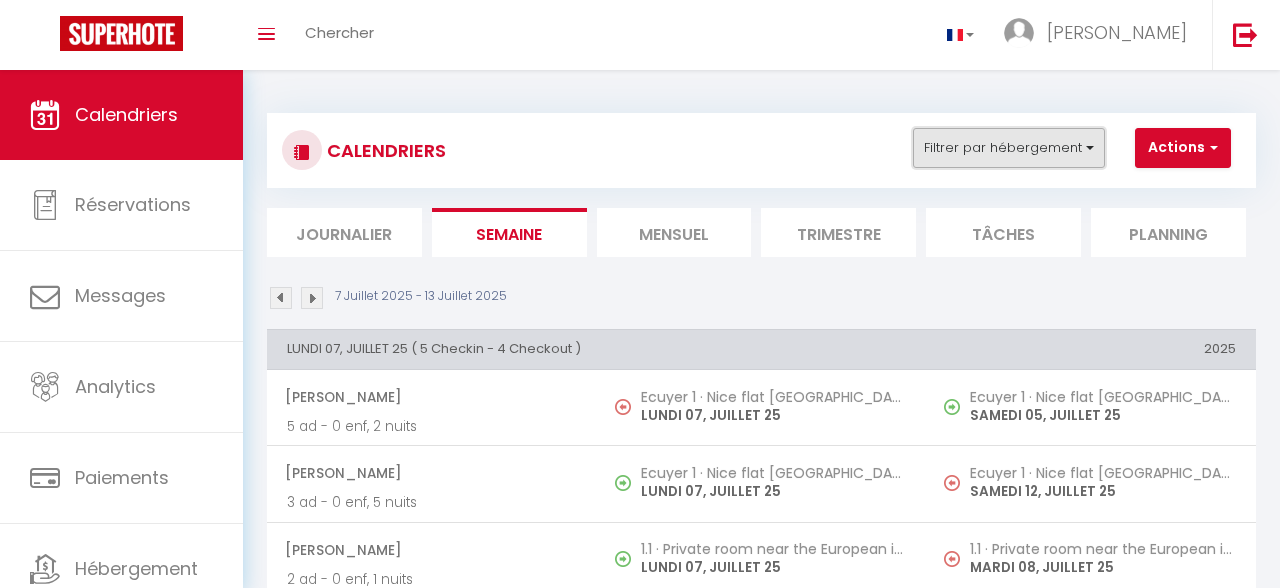 click on "Filtrer par hébergement" at bounding box center [1009, 148] 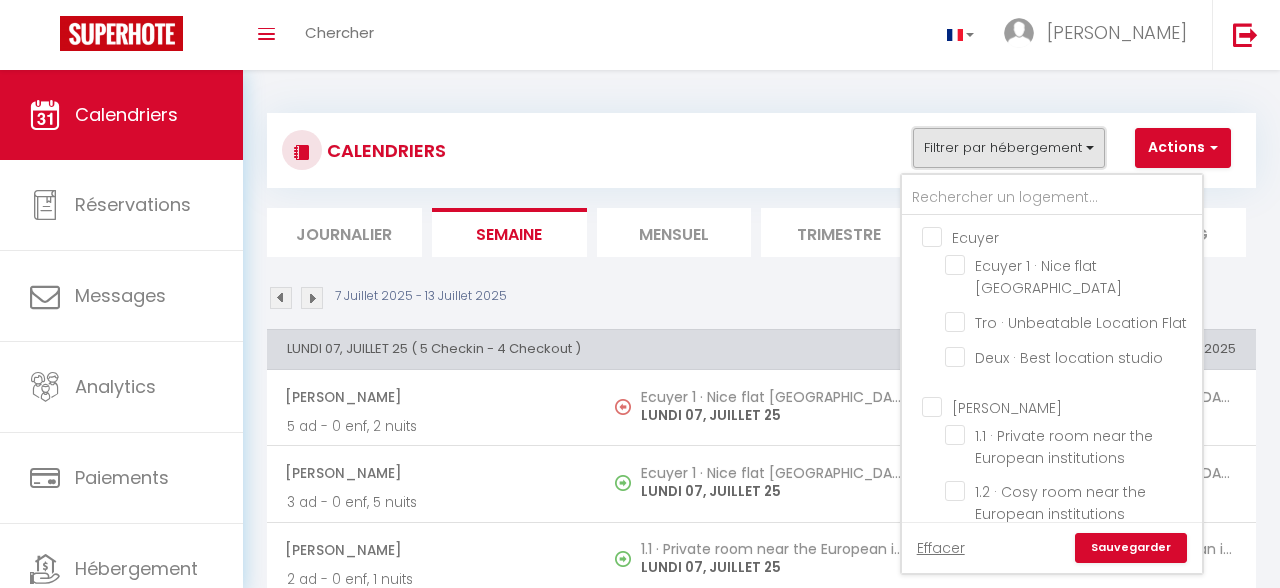 scroll, scrollTop: 118, scrollLeft: 0, axis: vertical 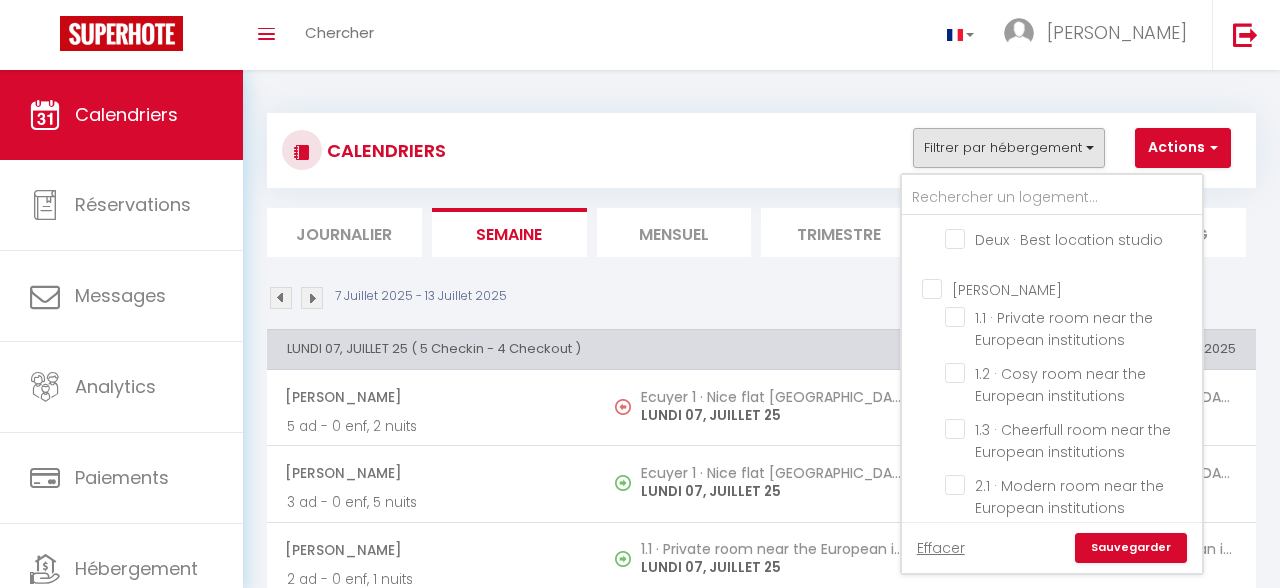 click on "[PERSON_NAME]" at bounding box center [1072, 287] 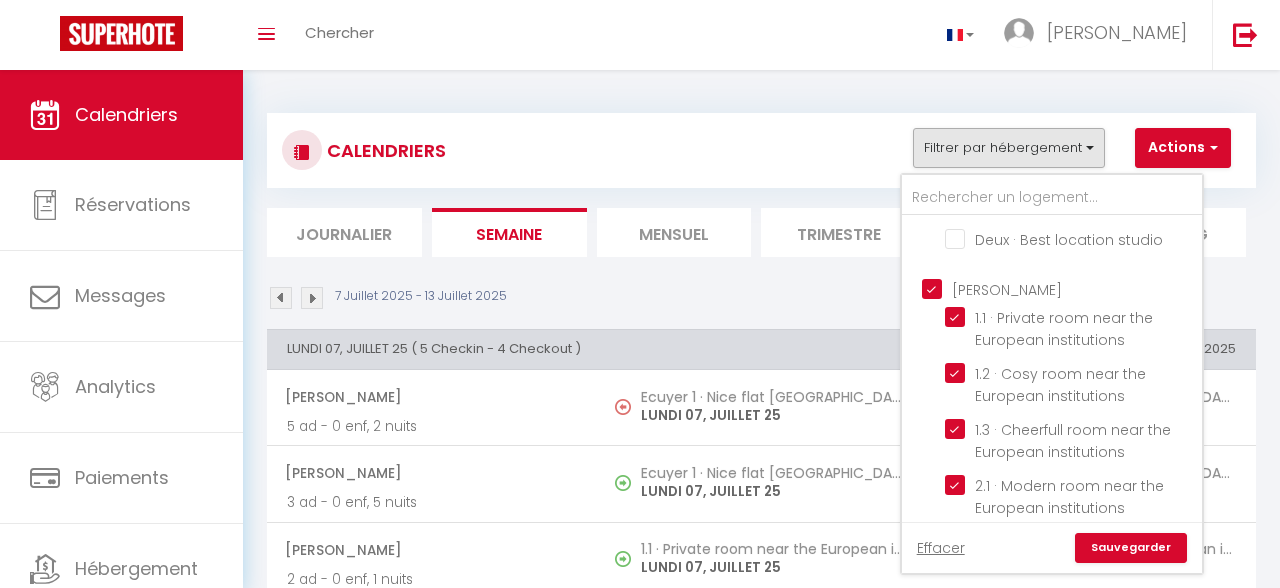 checkbox on "false" 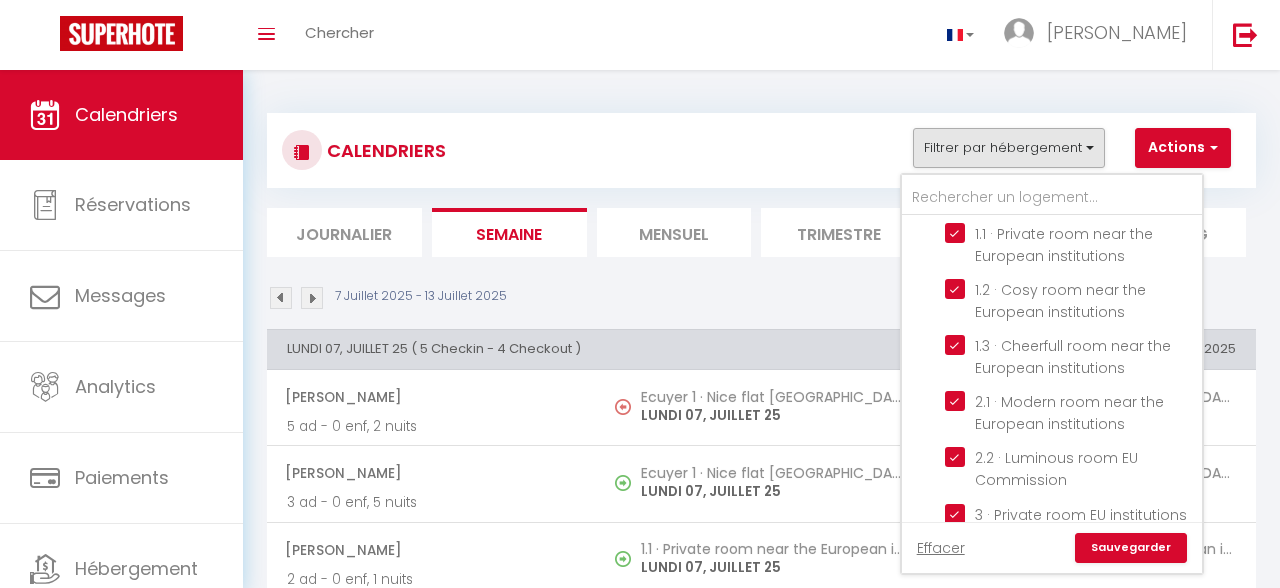 scroll, scrollTop: 236, scrollLeft: 0, axis: vertical 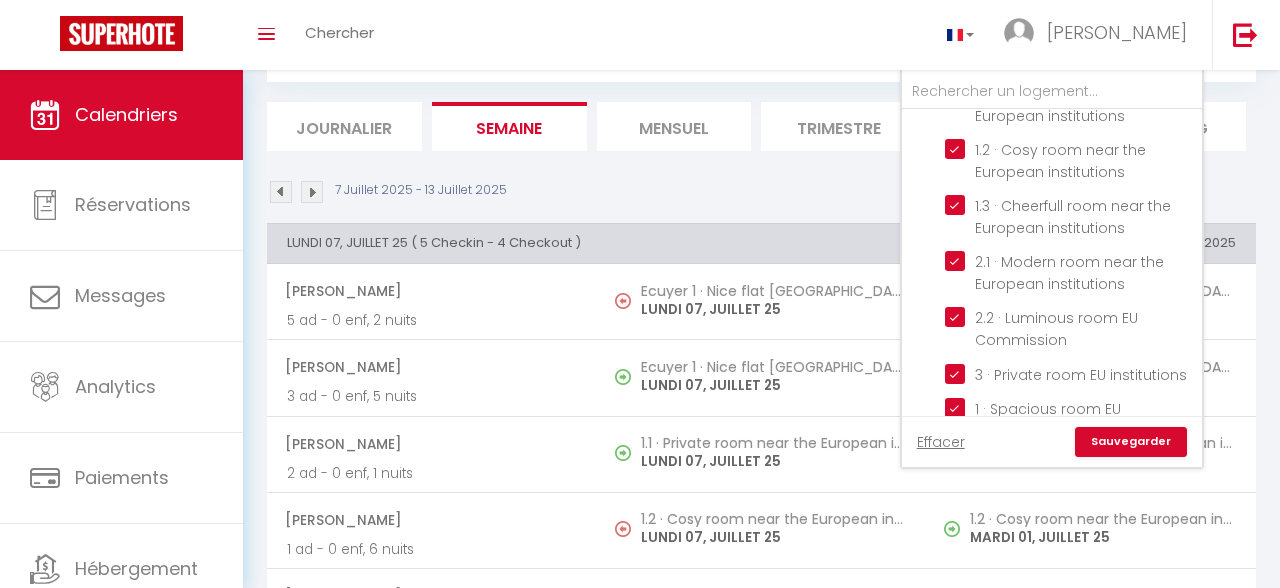 click on "Sauvegarder" at bounding box center [1131, 442] 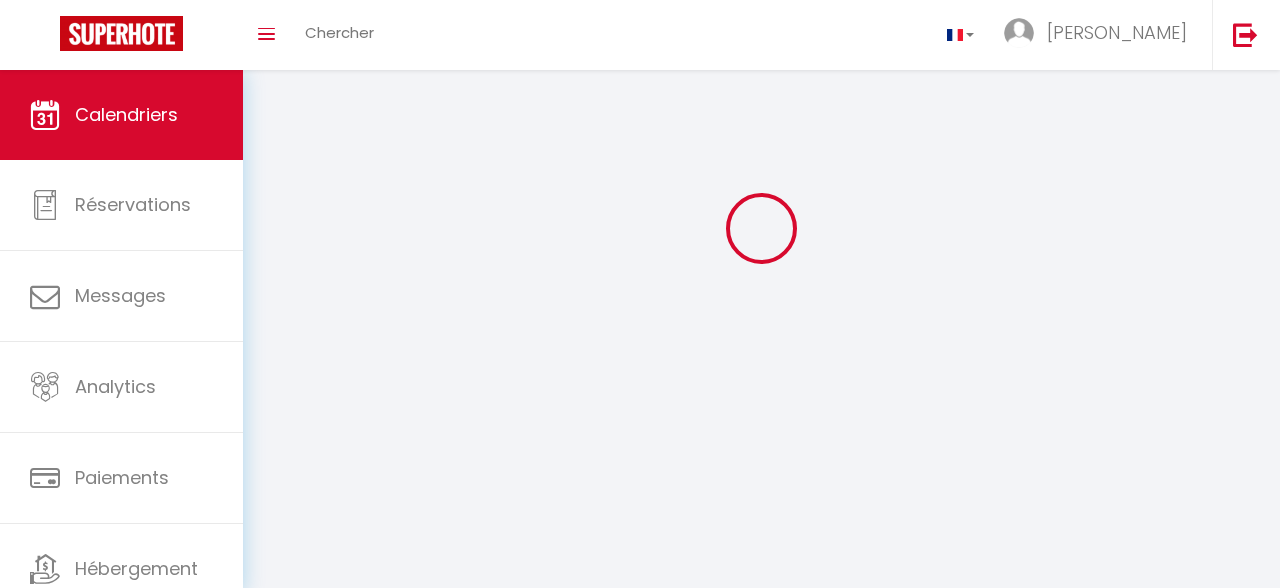 scroll, scrollTop: 70, scrollLeft: 0, axis: vertical 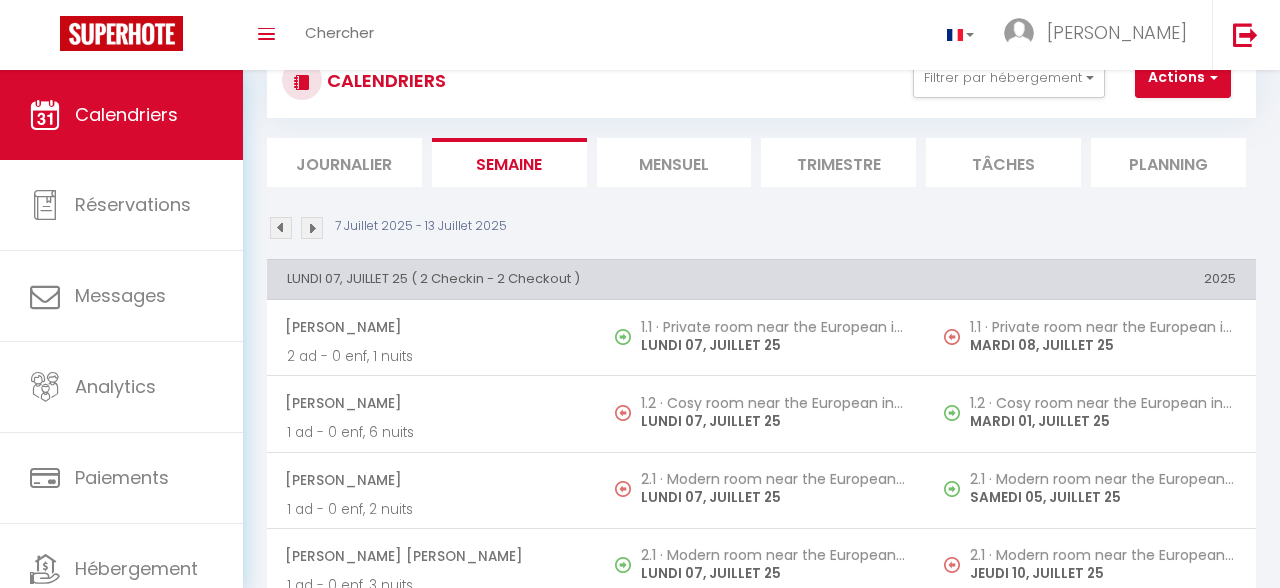 click at bounding box center (281, 228) 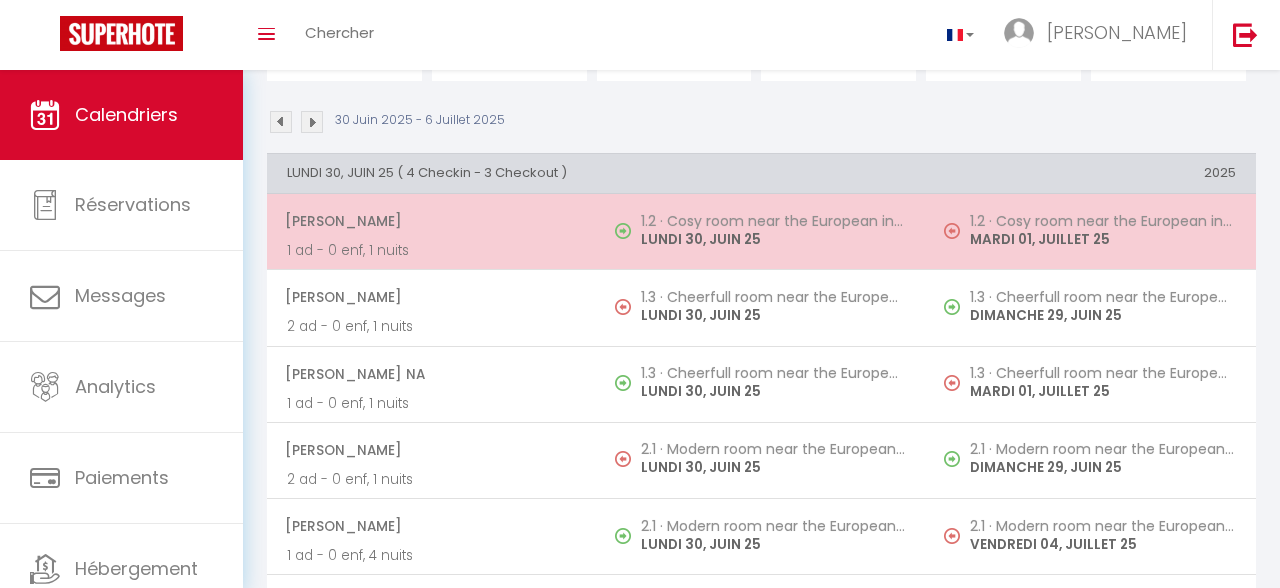 scroll, scrollTop: 0, scrollLeft: 0, axis: both 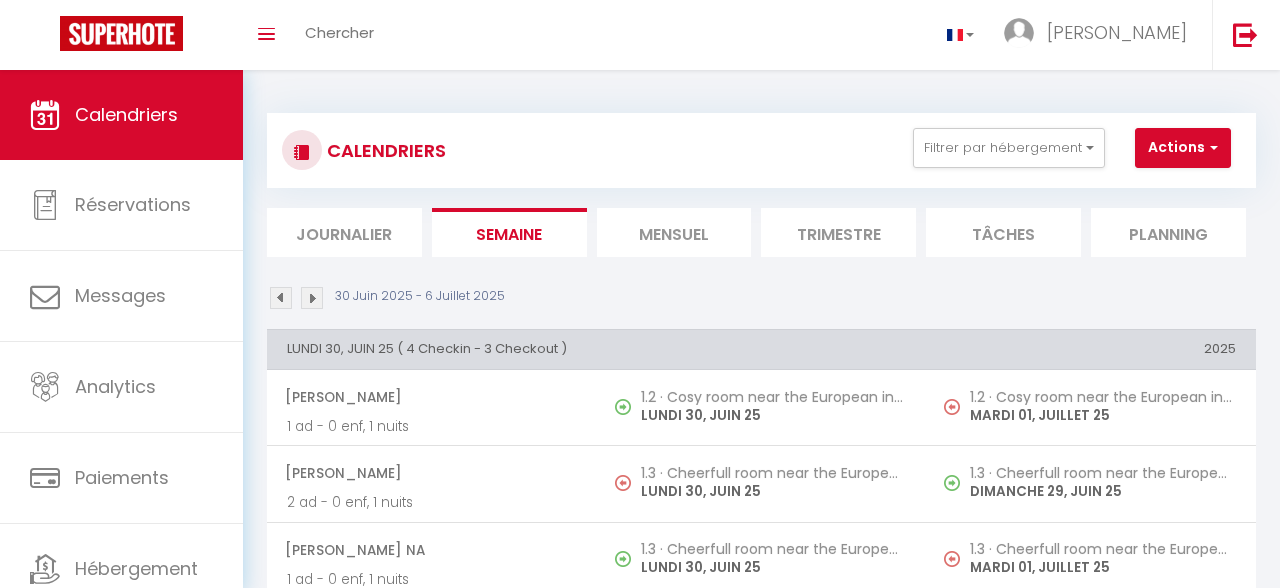 click on "Mensuel" at bounding box center [674, 232] 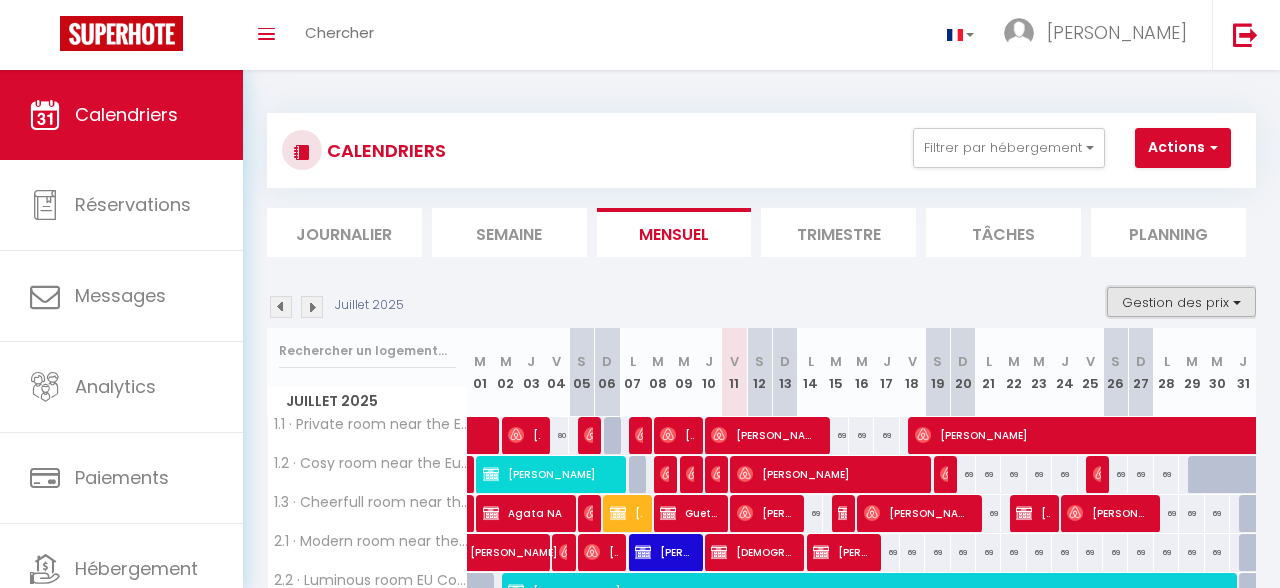 click on "Gestion des prix" at bounding box center (1181, 302) 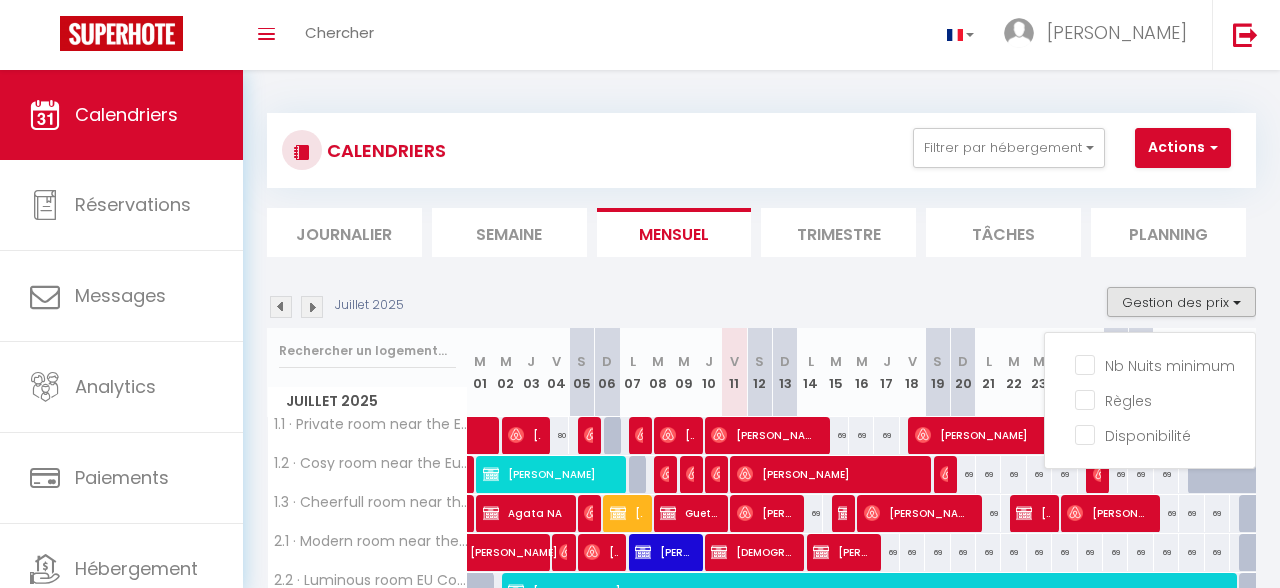 click on "Juillet 2025
Gestion des prix
Nb Nuits minimum   Règles   Disponibilité           Juillet 2025
M
01
M
02
J
03
V
04
S
05
D
06
L
07
M
08
M
09
J
10
V
11
S
12
D
13
L" at bounding box center (761, 527) 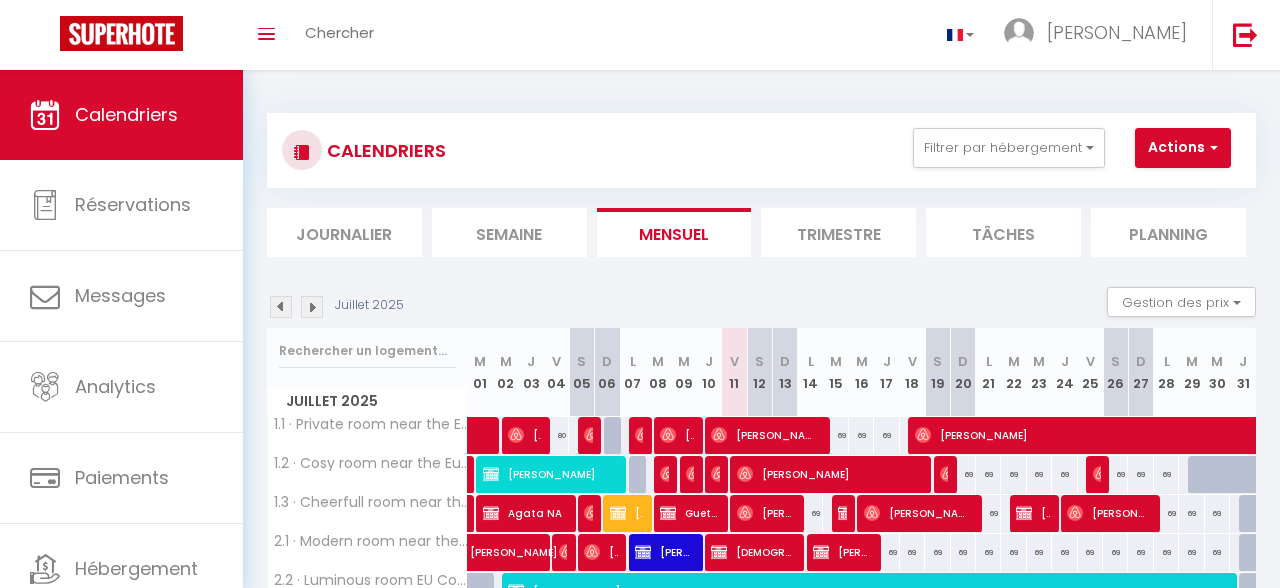 drag, startPoint x: 1063, startPoint y: 173, endPoint x: 1074, endPoint y: 148, distance: 27.313 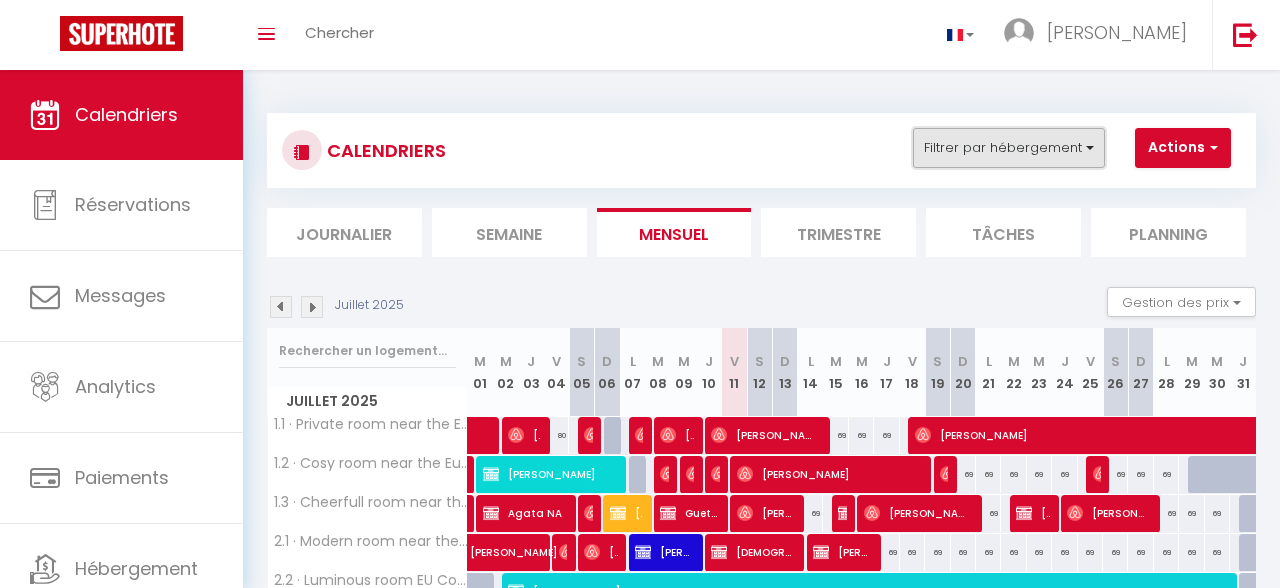 click on "Filtrer par hébergement" at bounding box center [1009, 148] 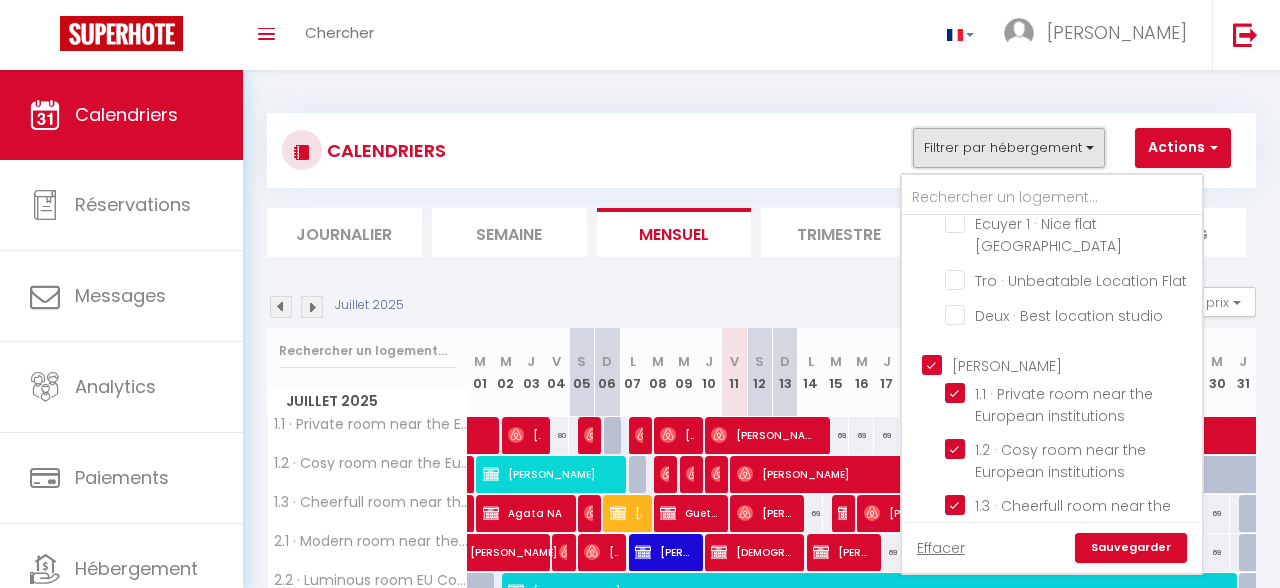 scroll, scrollTop: 0, scrollLeft: 0, axis: both 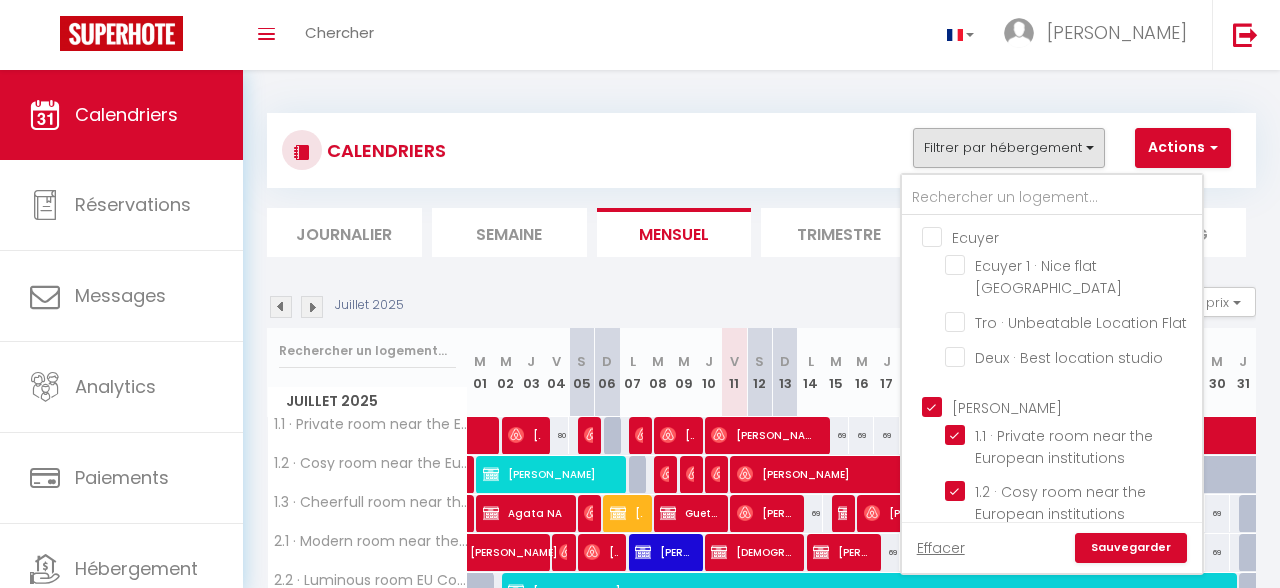 click on "CALENDRIERS
Filtrer par hébergement
Ecuyer       Ecuyer 1 · Nice flat [GEOGRAPHIC_DATA] · Unbeatable Location Flat     Deux · Best location studio     [PERSON_NAME]       1.1 · Private room near the European institutions     1.2 · Cosy room near the European institutions     1.3 · Cheerfull room near the European institutions     2.1 · Modern room near the European institutions     2.2 · Luminous room EU Commission     3 · Private room EU institutions     1 · Spacious room EU Institutions     4 · Stylish flat EU institutions     PACIFICATION       P1 · New apartment in the EU area     P2 · Cosy apartment EU Institutions     P3 · Stylish flat EU institutions     Autres       2.3 · Calm room next to EU Commission    Effacer   Sauvegarder
Actions
Nouvelle réservation   Exporter les réservations   Importer les réservations
Journalier" at bounding box center [761, 441] 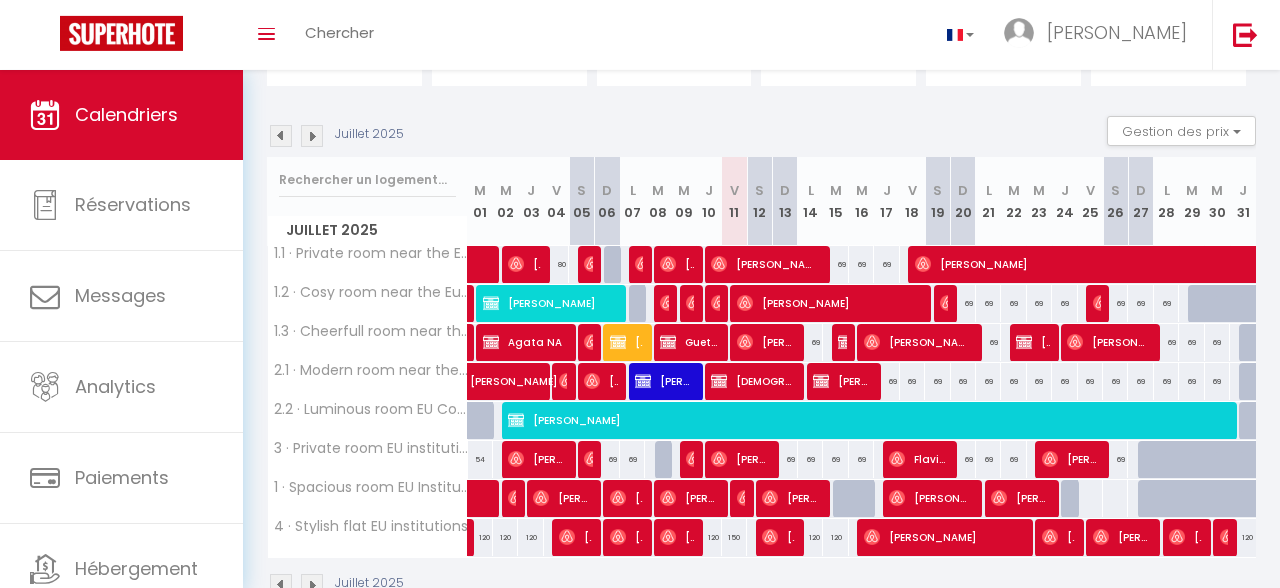 scroll, scrollTop: 212, scrollLeft: 0, axis: vertical 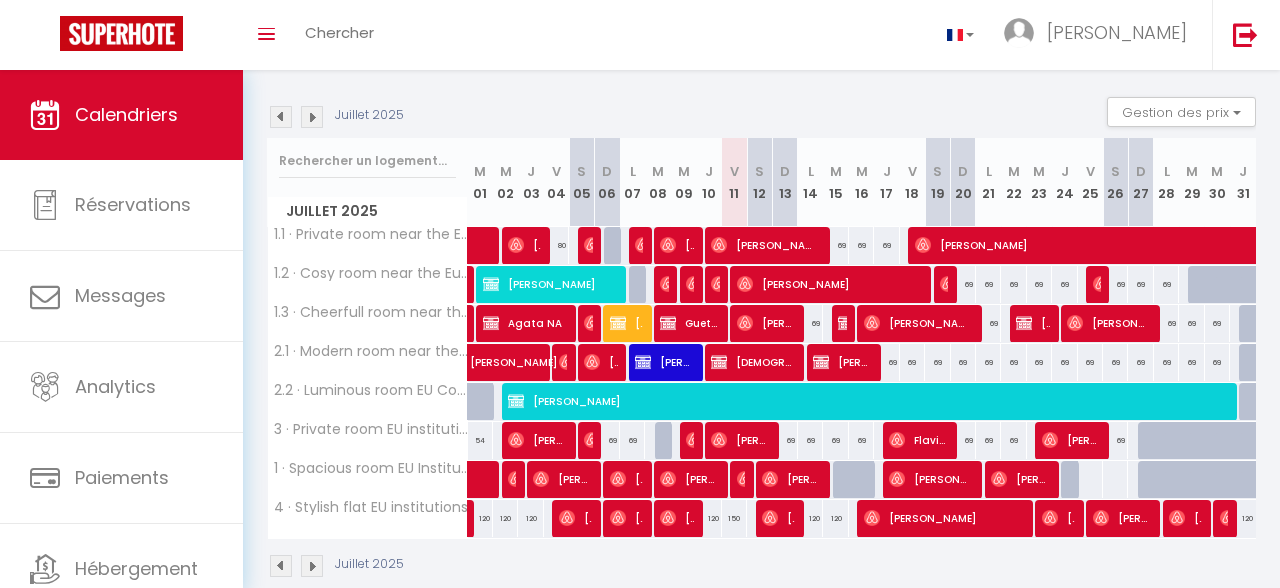 click on "Filtrer par hébergement" at bounding box center (1009, -42) 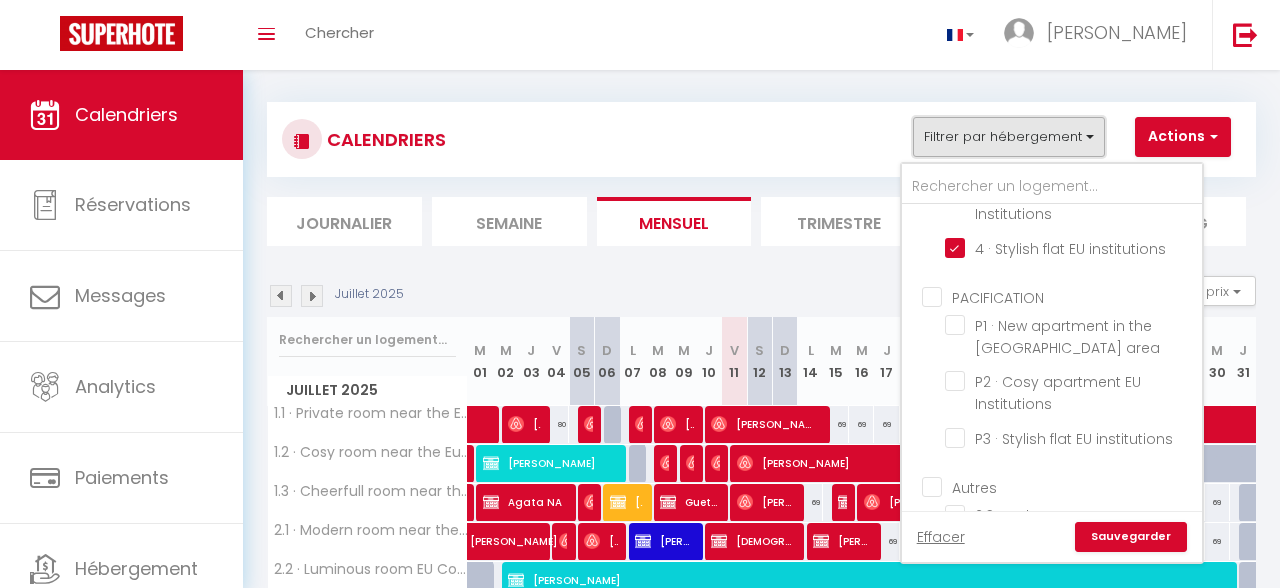 scroll, scrollTop: 580, scrollLeft: 0, axis: vertical 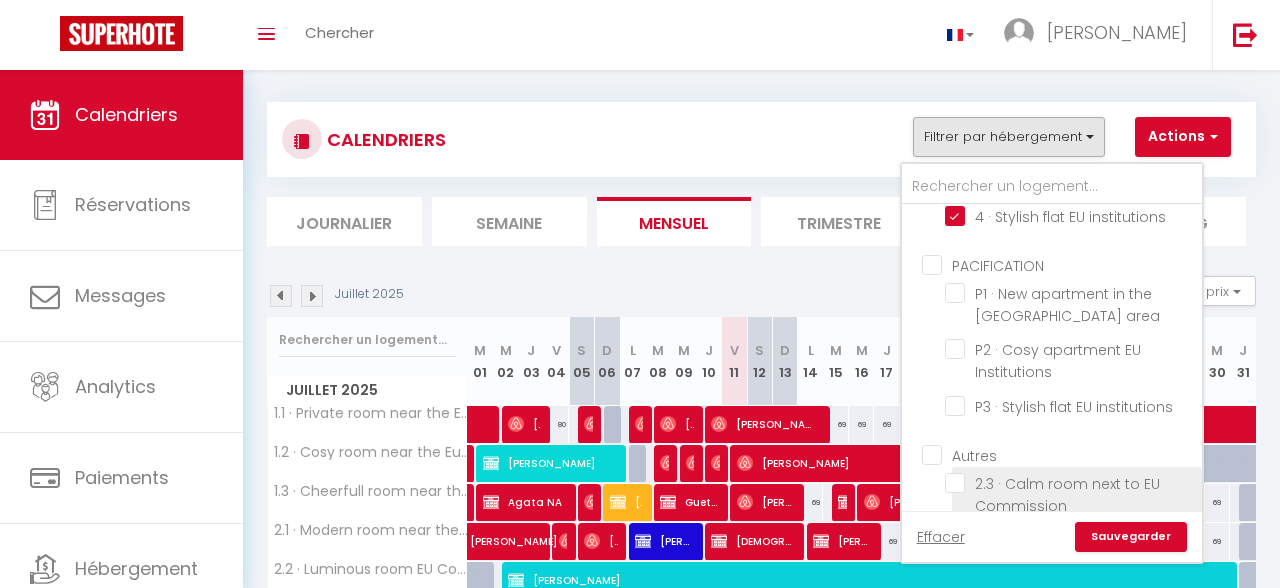 click on "2.3 · Calm room next to EU Commission" at bounding box center [1070, 483] 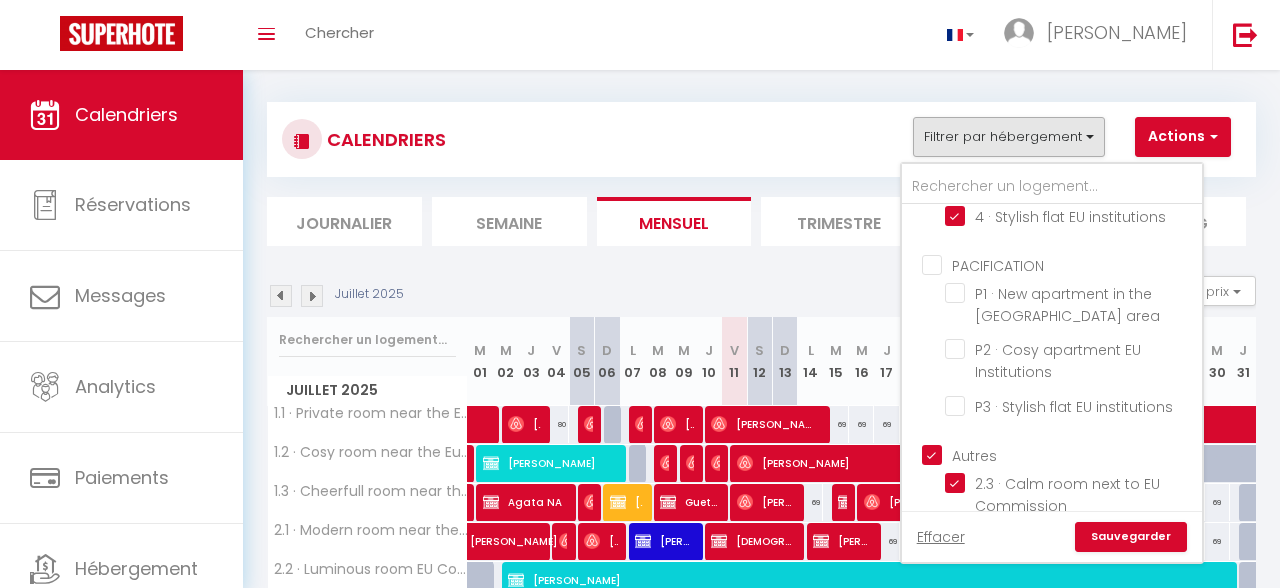 checkbox on "false" 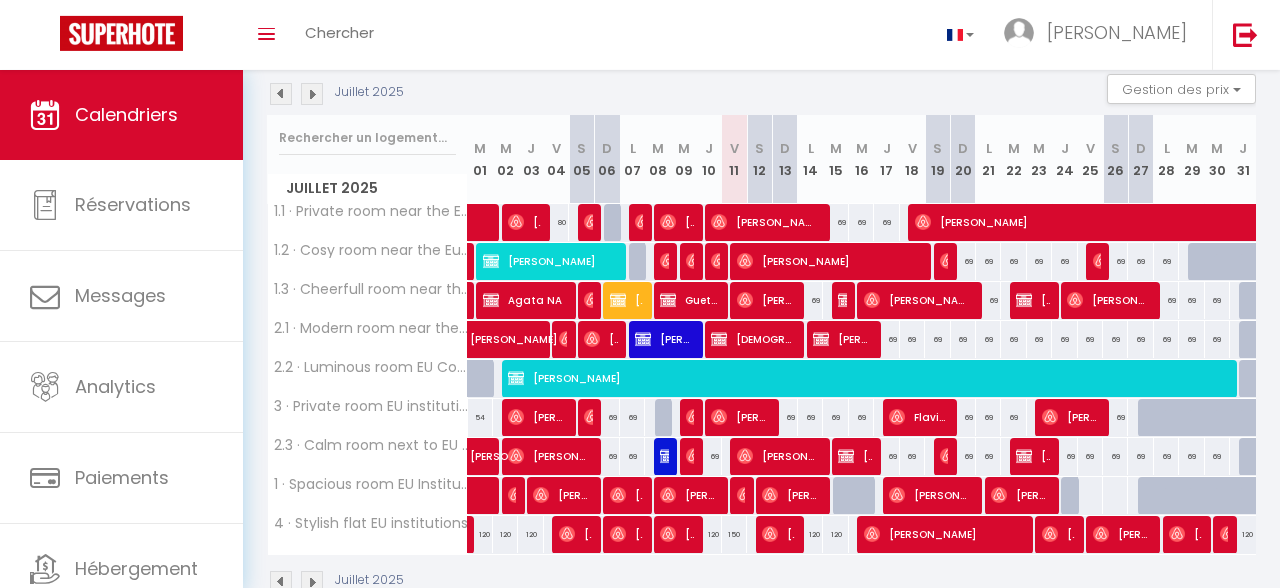 scroll, scrollTop: 223, scrollLeft: 0, axis: vertical 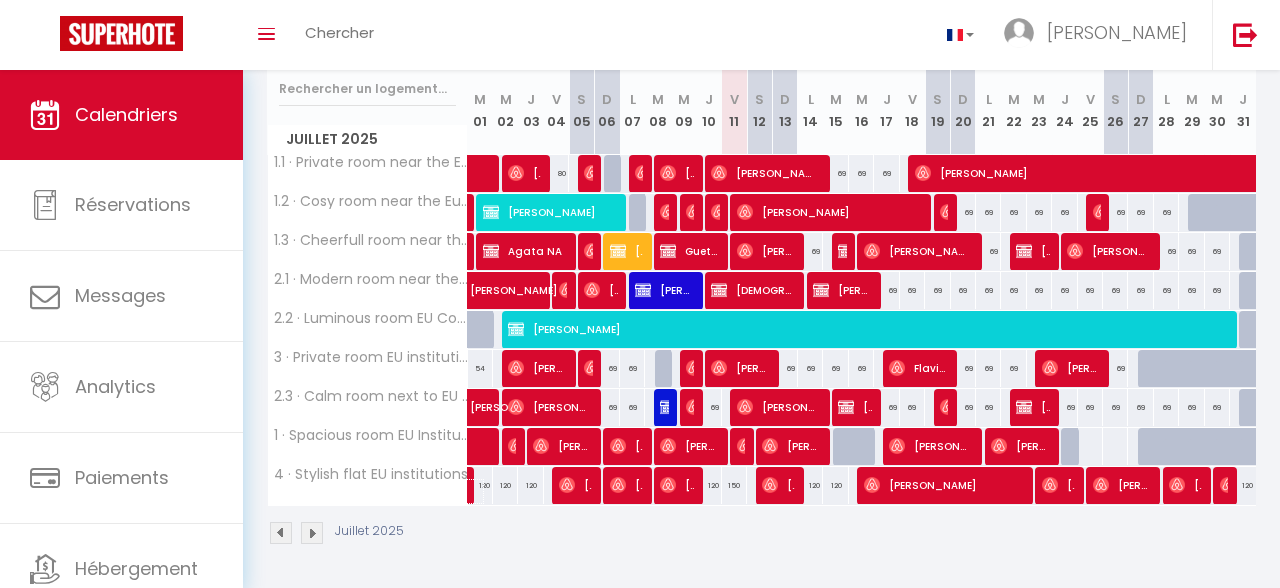 click at bounding box center (472, 491) 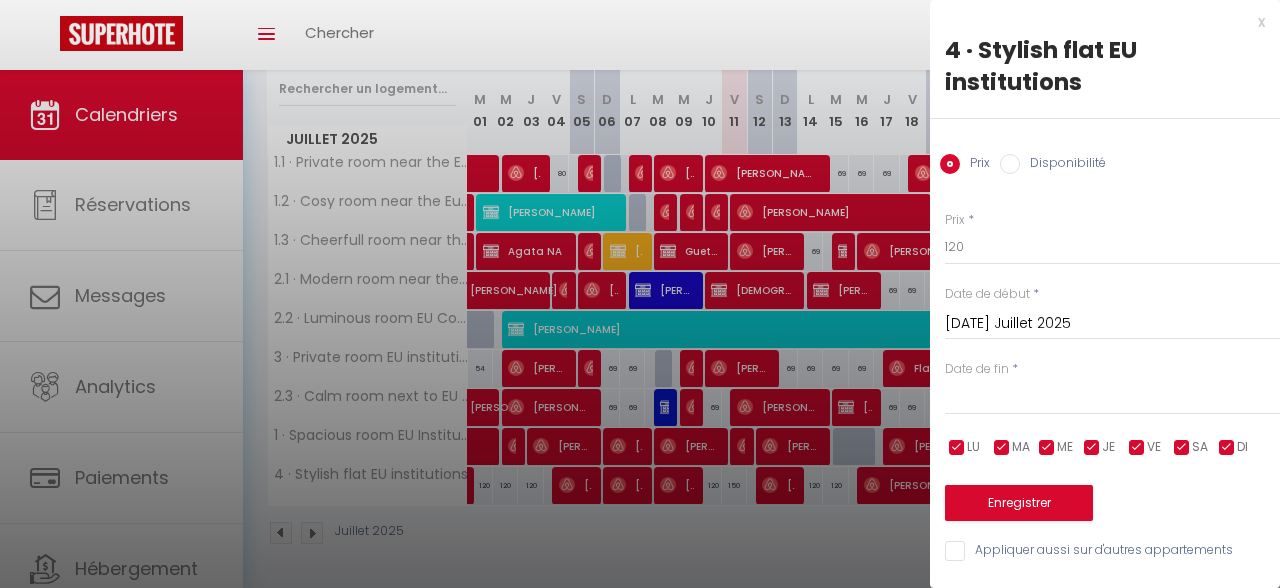 click on "x" at bounding box center (1097, 22) 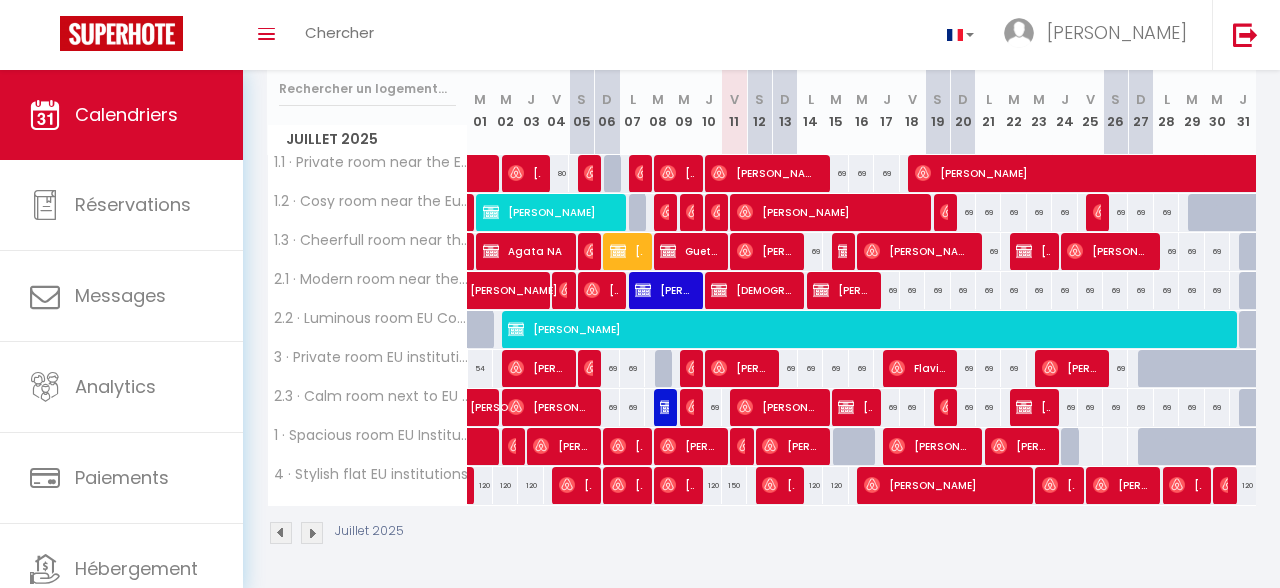 scroll, scrollTop: 244, scrollLeft: 0, axis: vertical 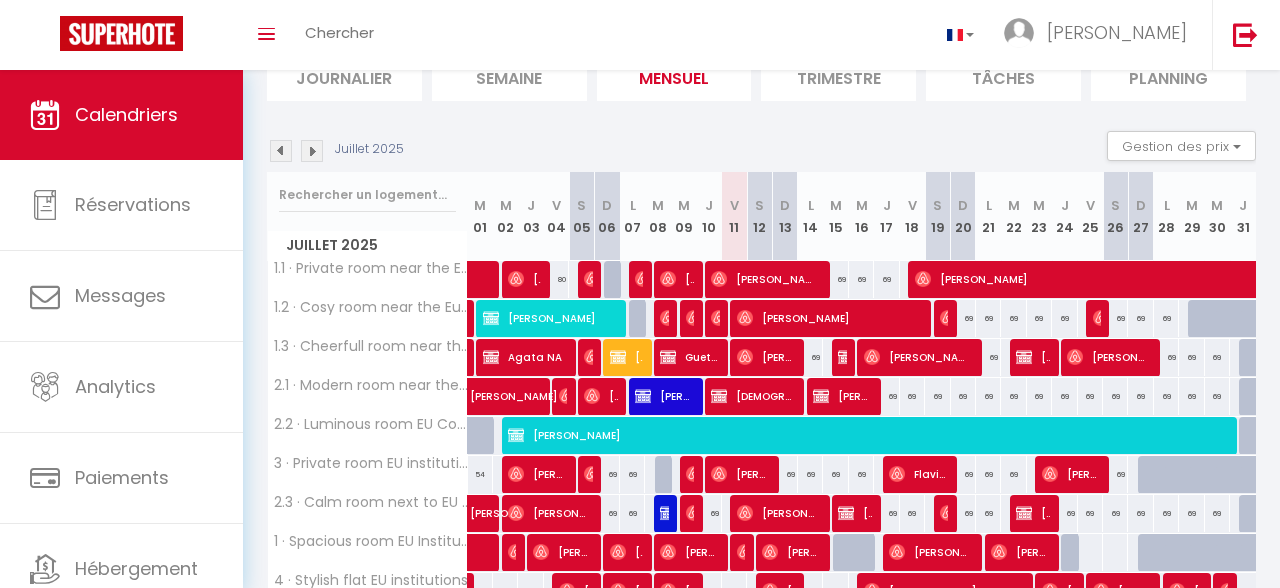 click at bounding box center (281, 151) 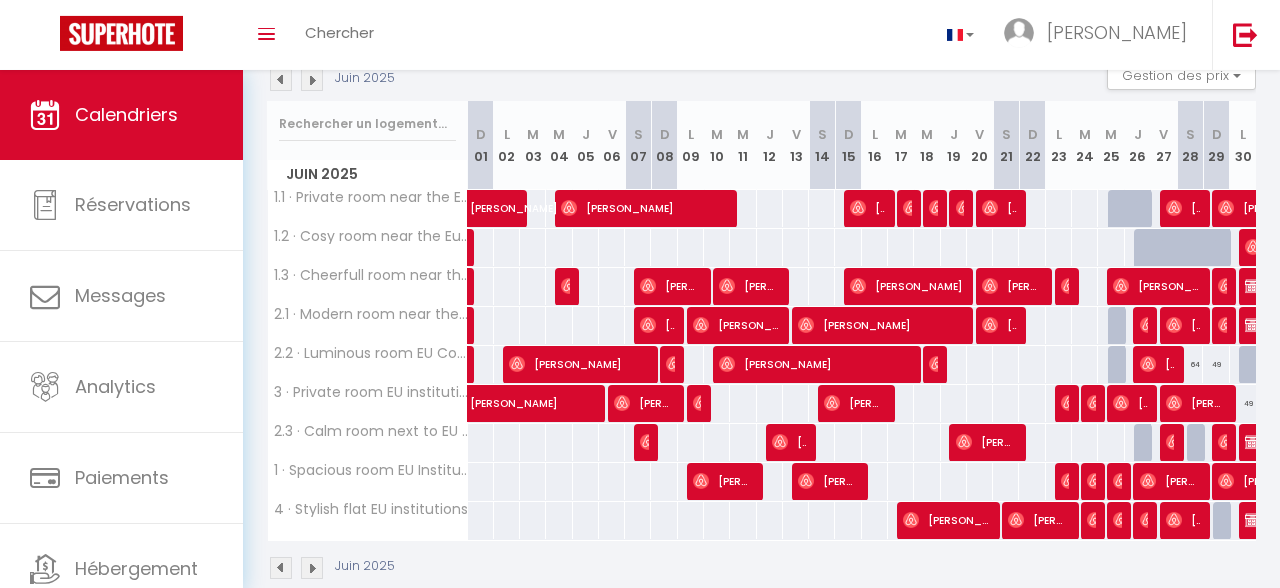 scroll, scrollTop: 262, scrollLeft: 0, axis: vertical 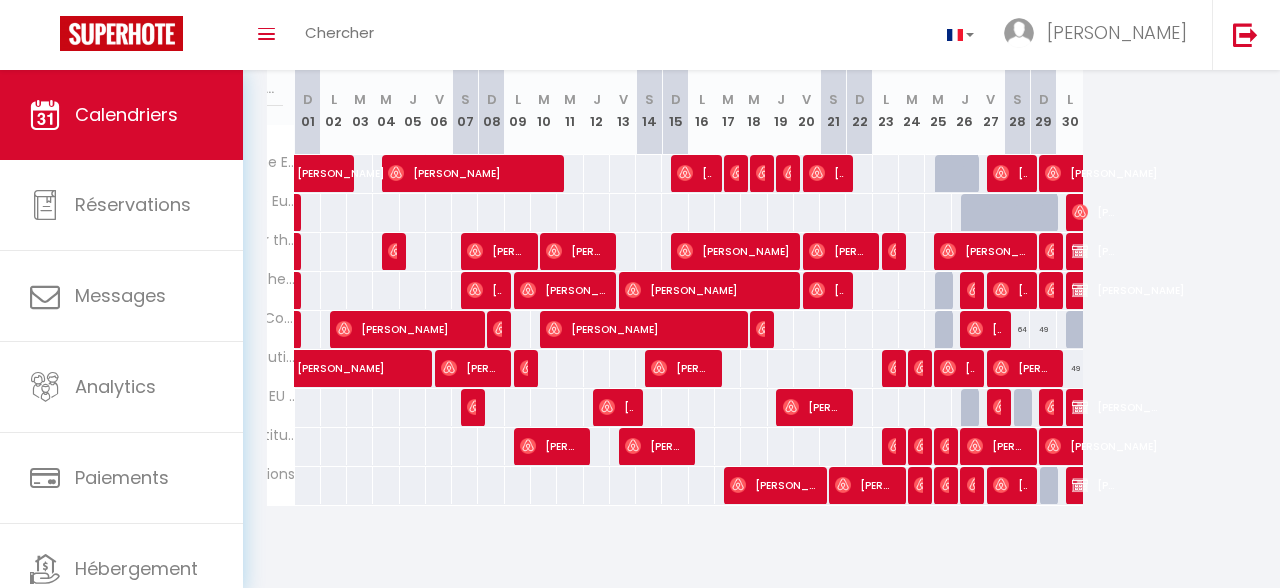 click at bounding box center (1080, 485) 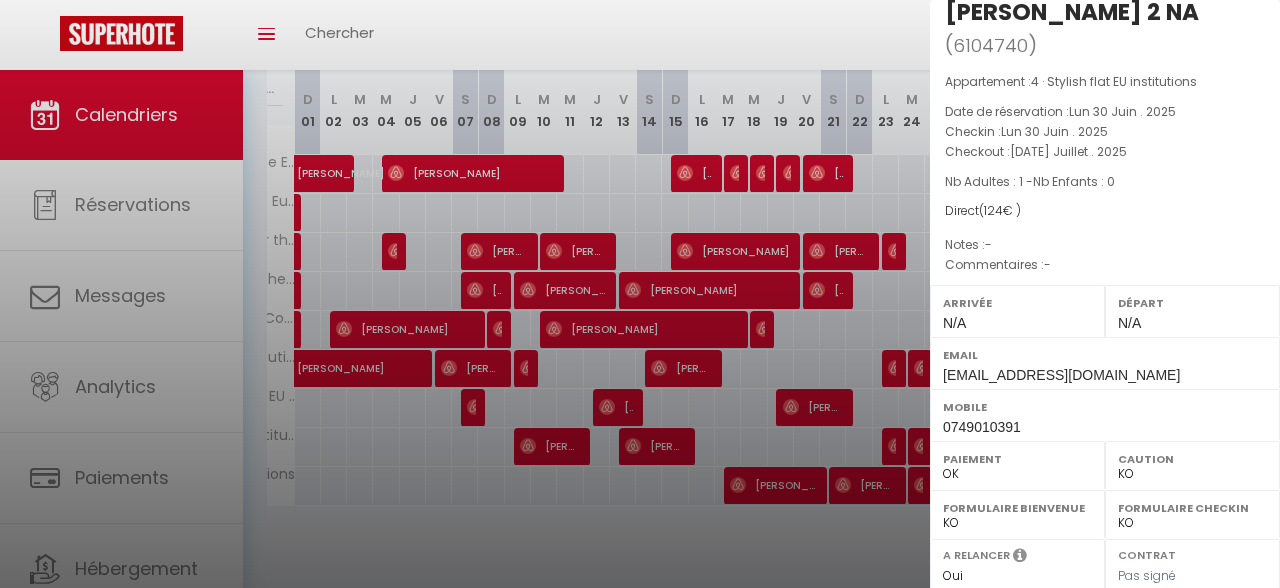 scroll, scrollTop: 0, scrollLeft: 0, axis: both 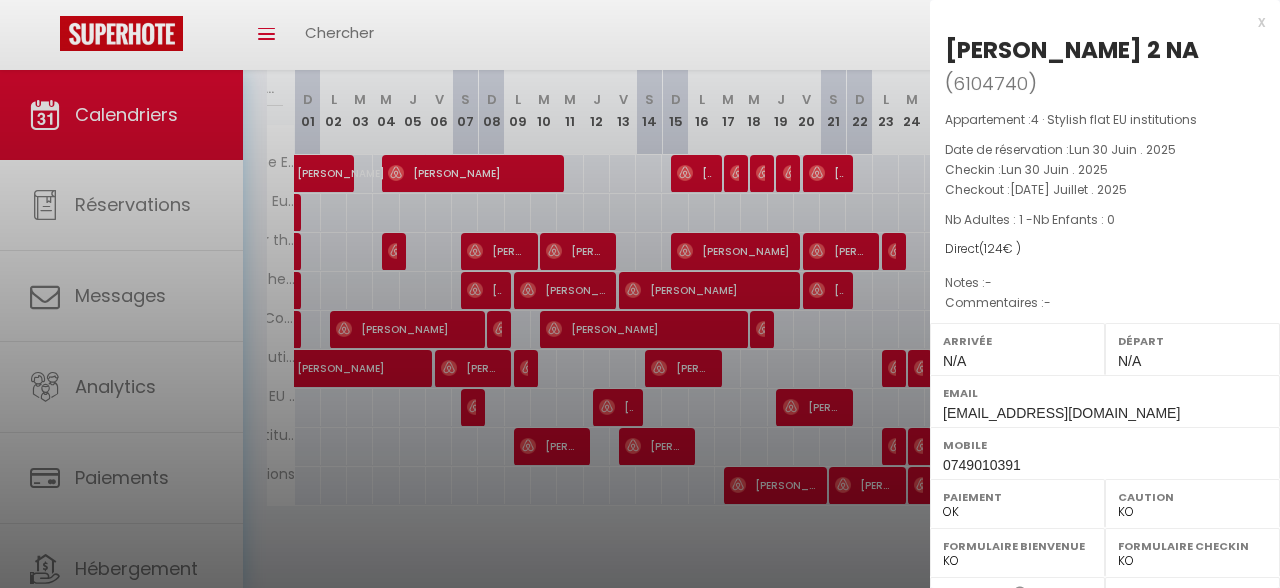 drag, startPoint x: 1260, startPoint y: 20, endPoint x: 1177, endPoint y: 118, distance: 128.42508 